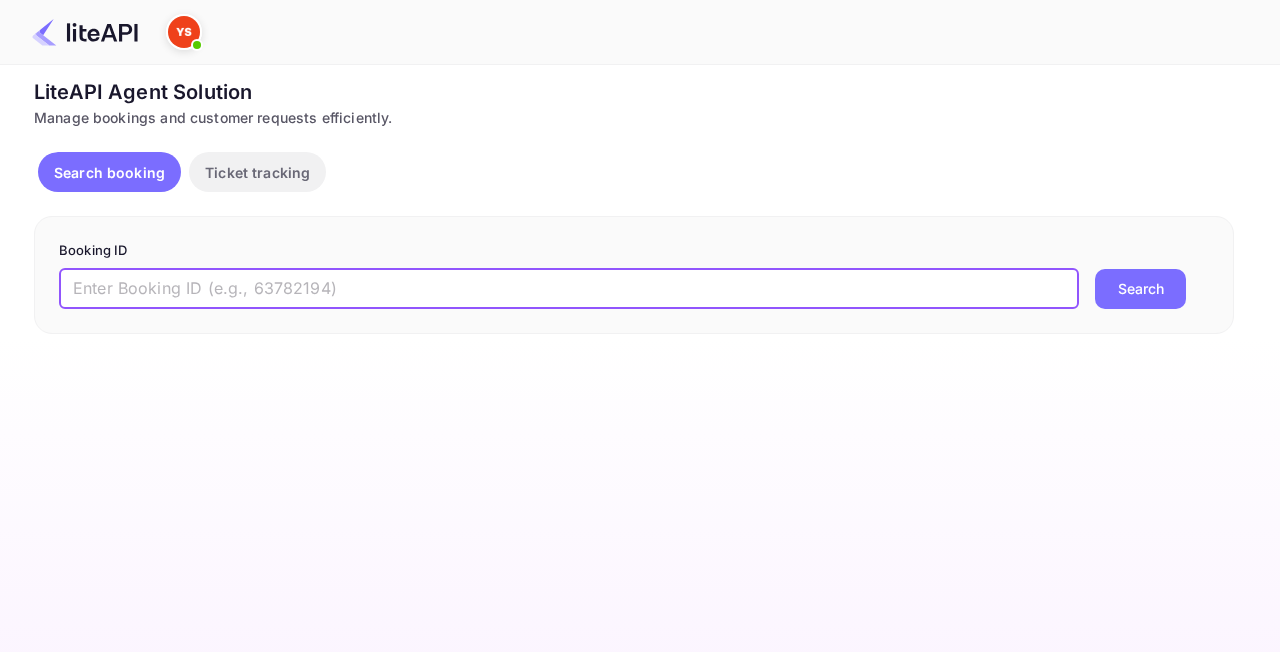 scroll, scrollTop: 0, scrollLeft: 0, axis: both 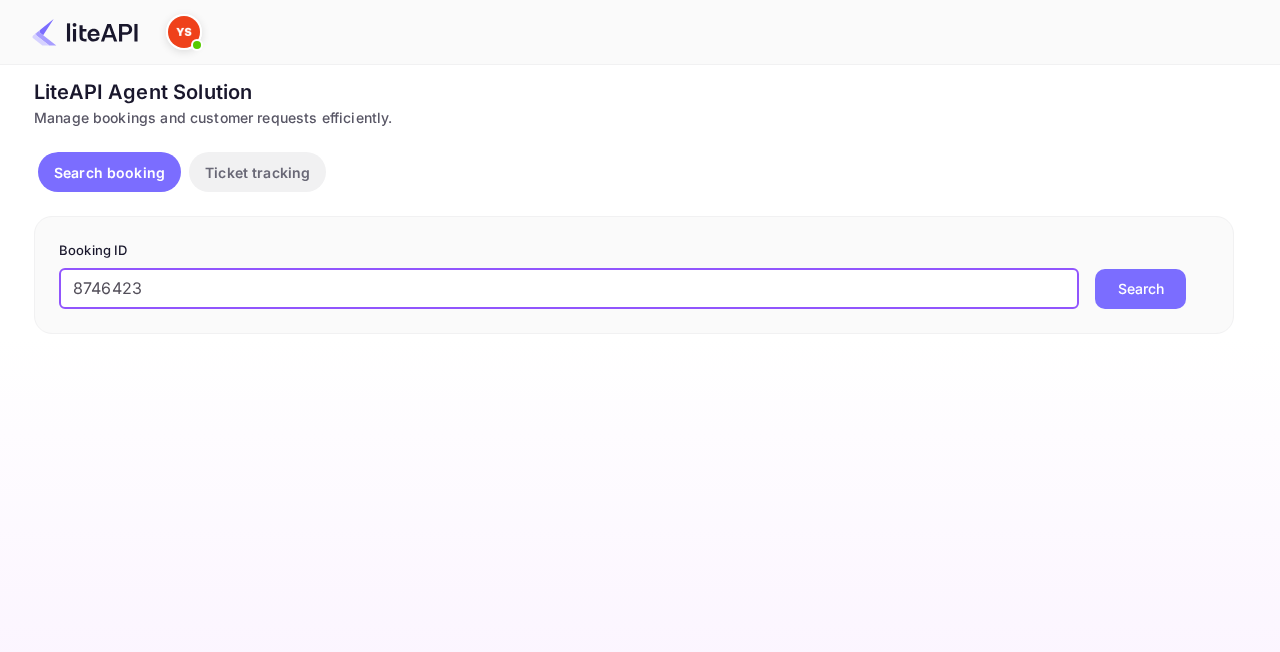 click on "Search" at bounding box center [1140, 289] 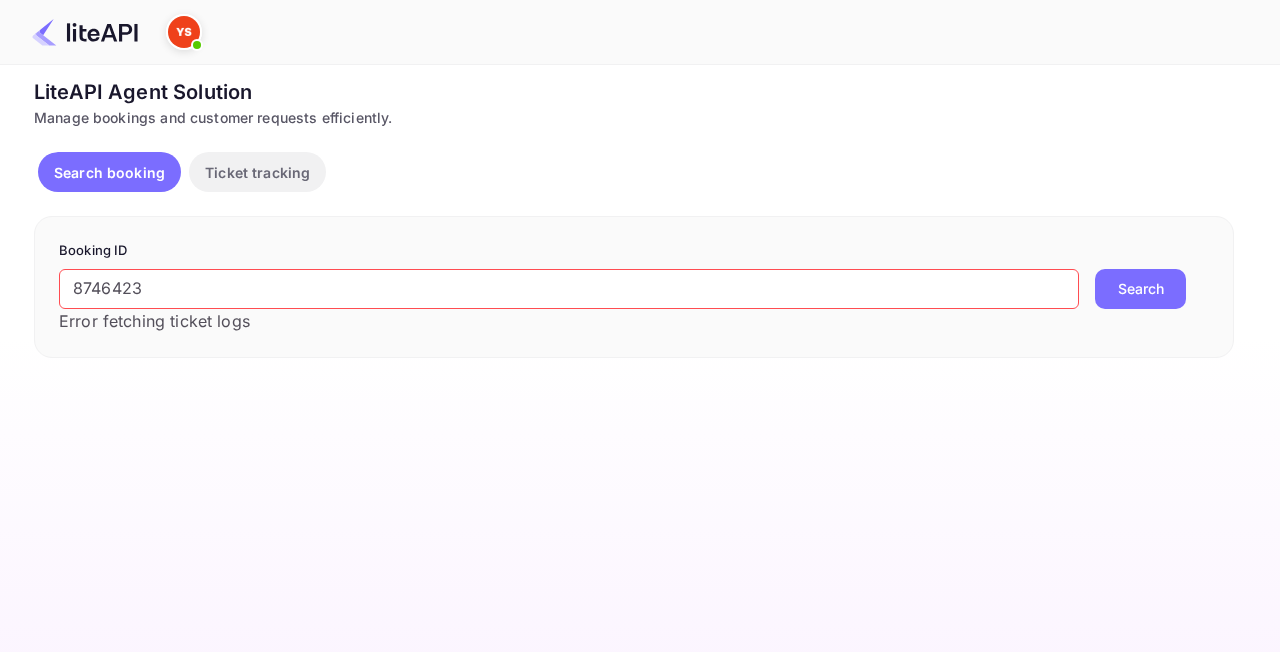 click on "Search" at bounding box center (1140, 289) 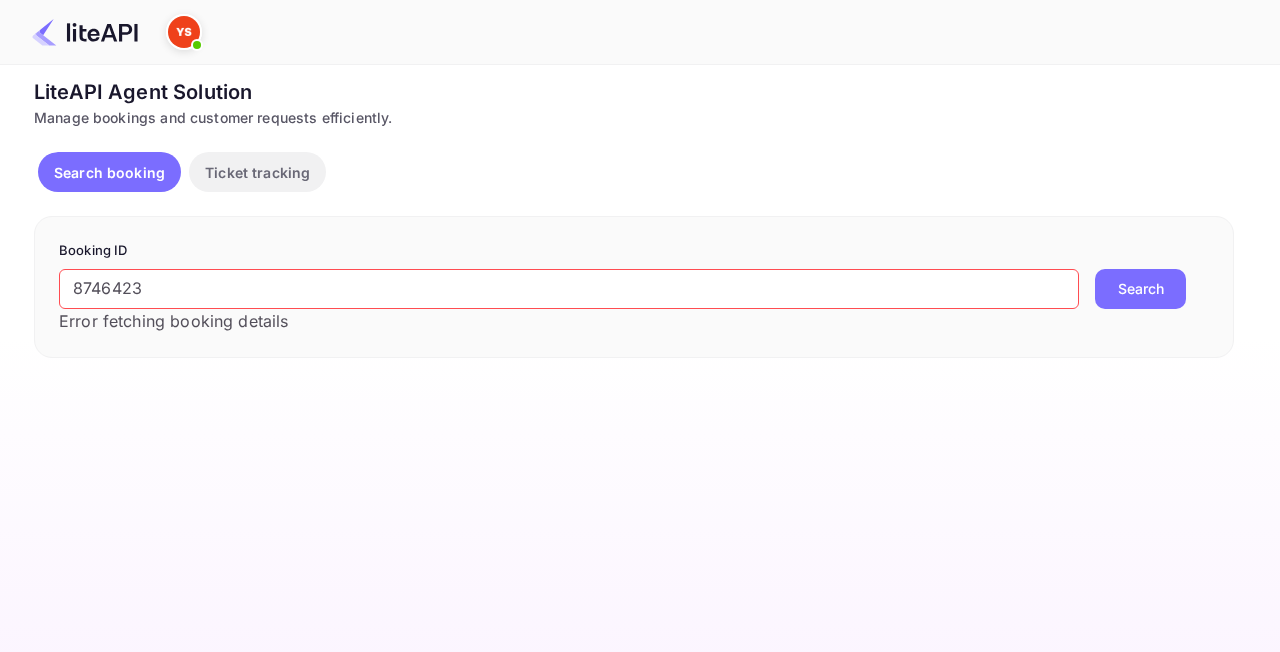 drag, startPoint x: 1139, startPoint y: 293, endPoint x: 754, endPoint y: 288, distance: 385.03247 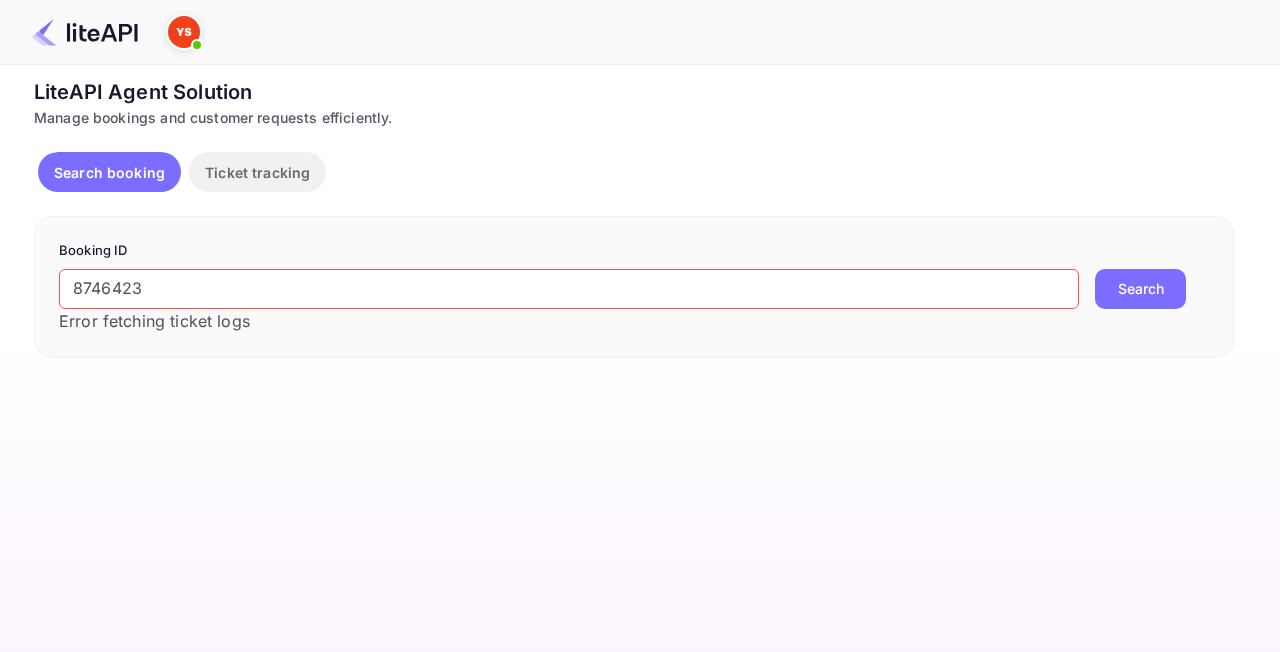 click on "8746423" at bounding box center [569, 289] 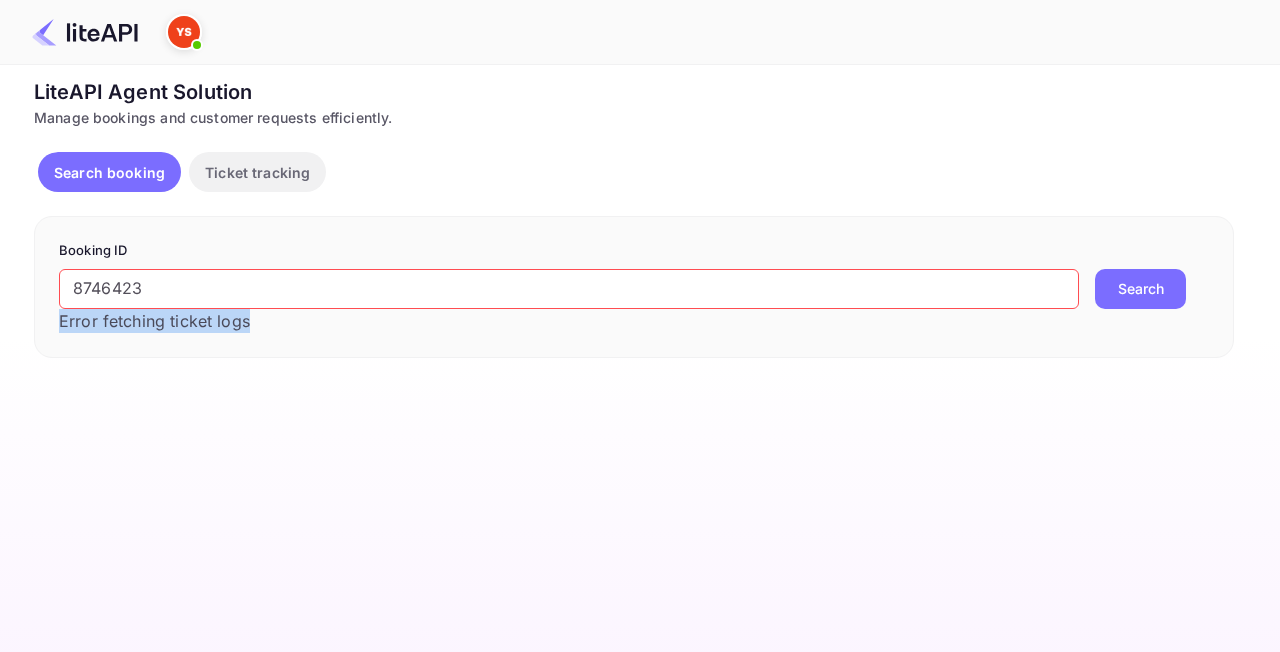 drag, startPoint x: 232, startPoint y: 328, endPoint x: 72, endPoint y: 322, distance: 160.11246 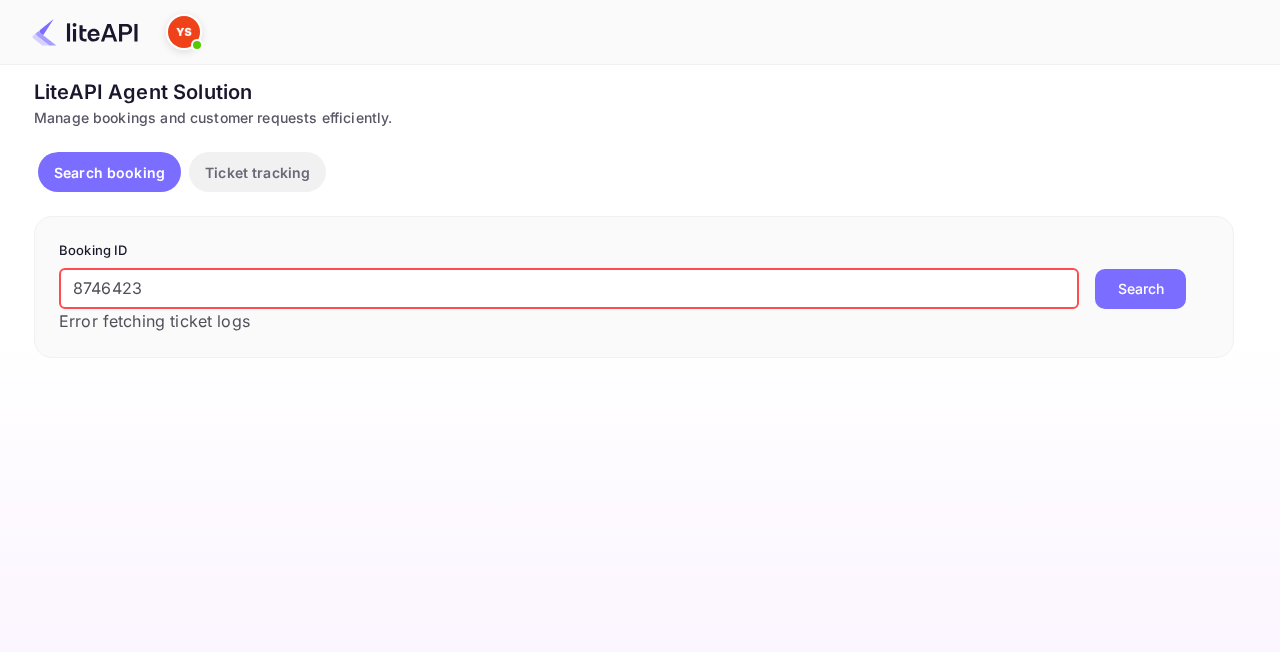 click on "8746423" at bounding box center (569, 289) 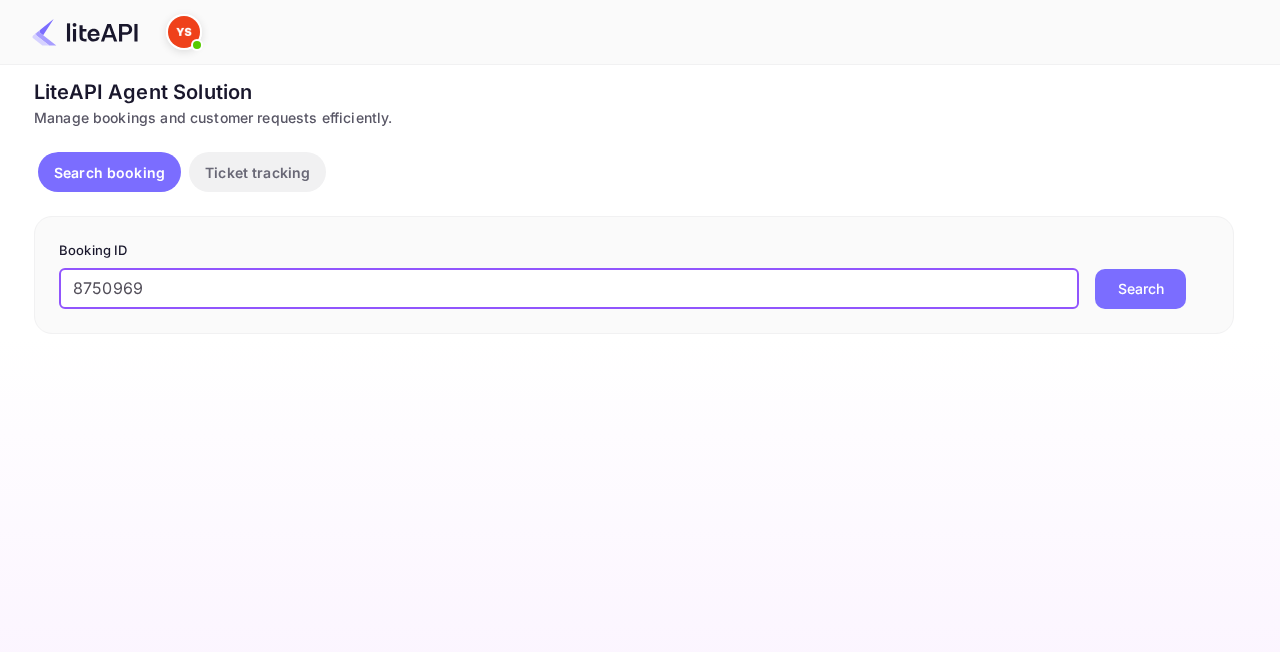 type on "8750969" 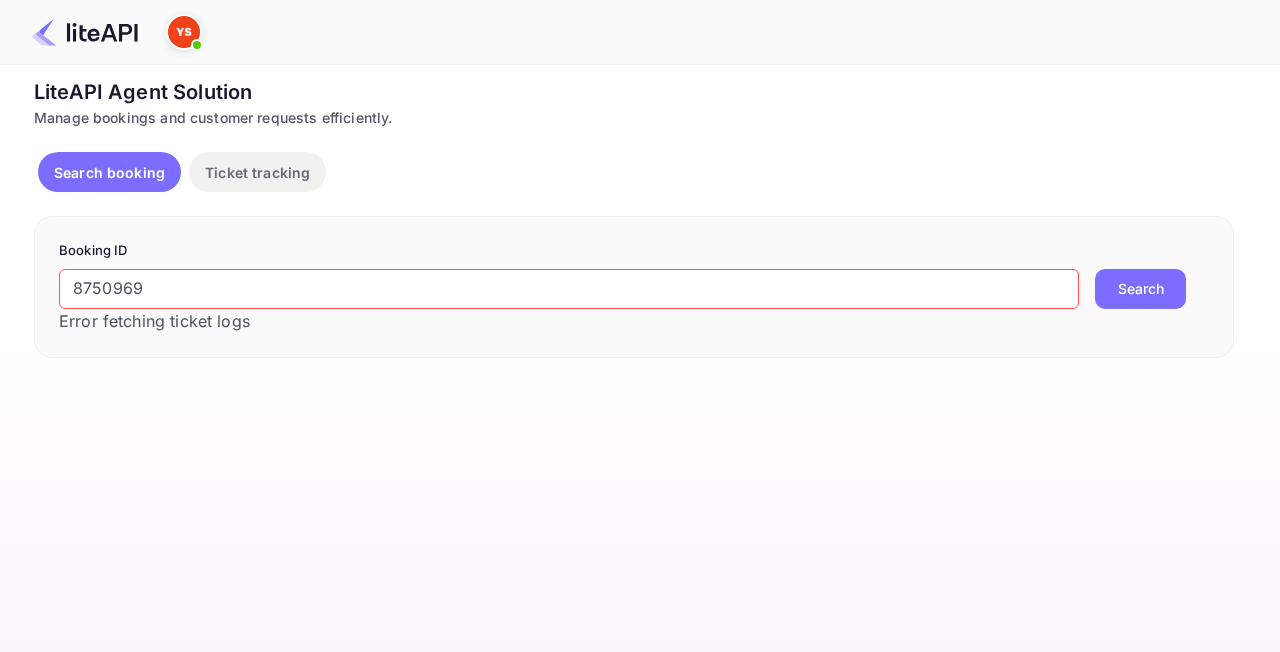 click on "Search" at bounding box center [1140, 289] 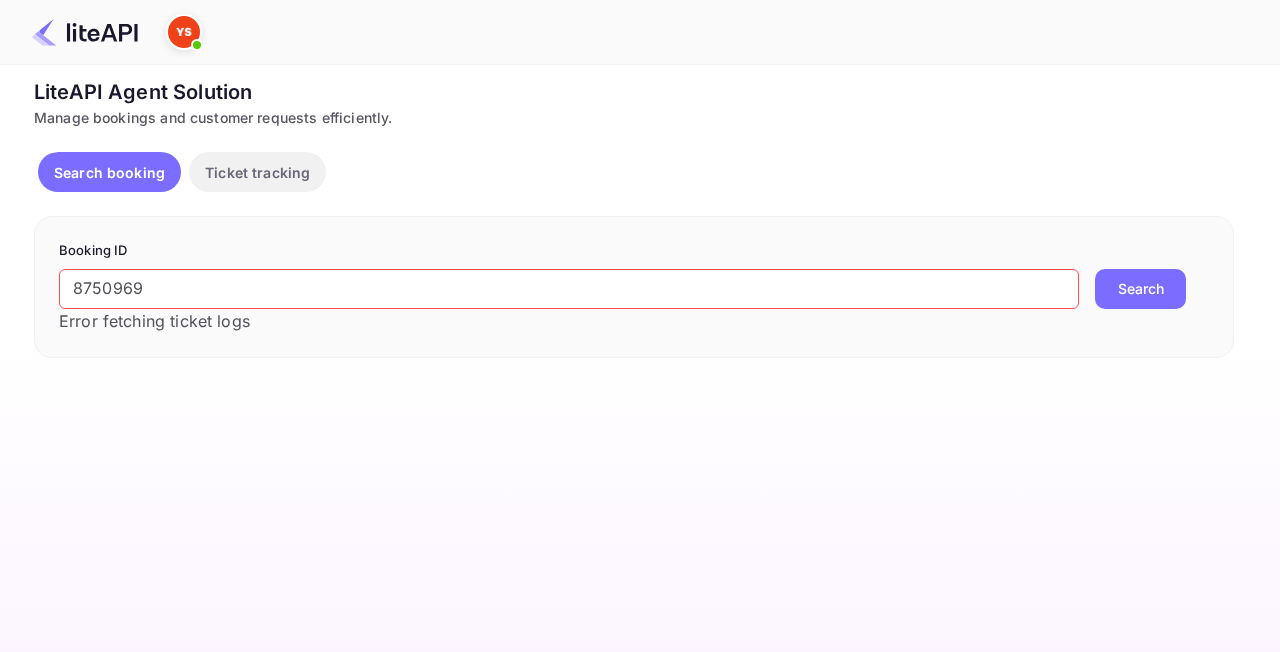 click on "Search" at bounding box center (1140, 289) 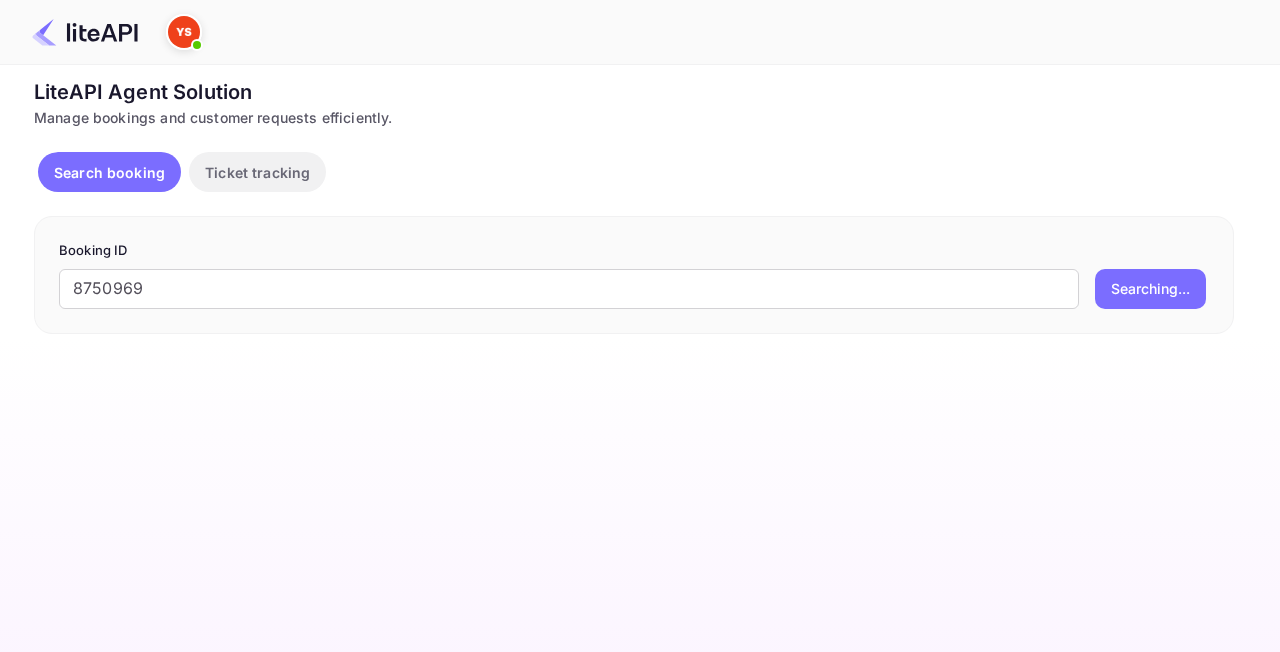 click on "Searching..." at bounding box center (1150, 289) 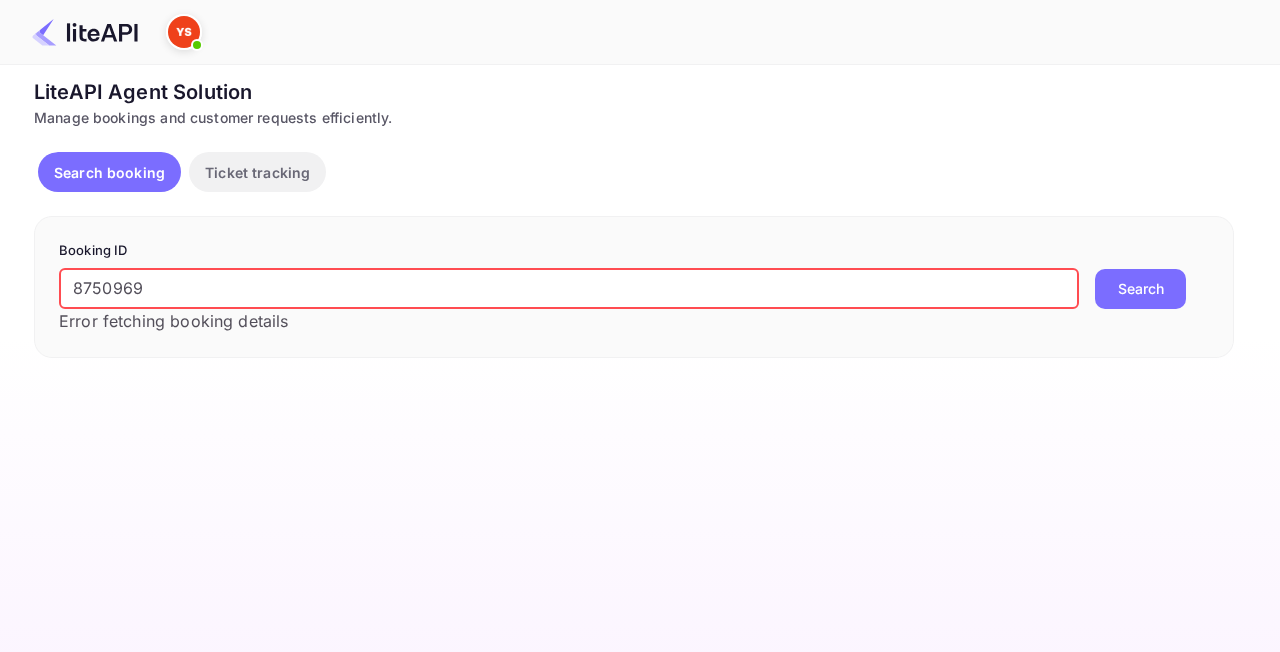click on "8750969" at bounding box center [569, 289] 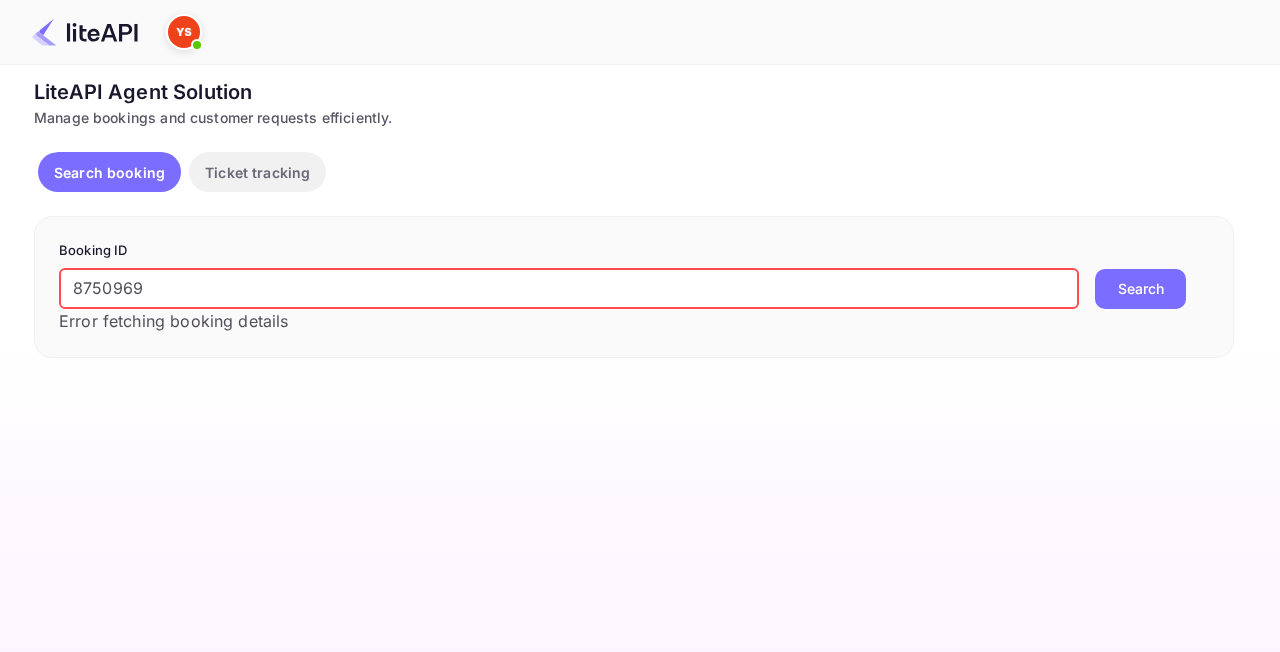click on "Search" at bounding box center [1140, 289] 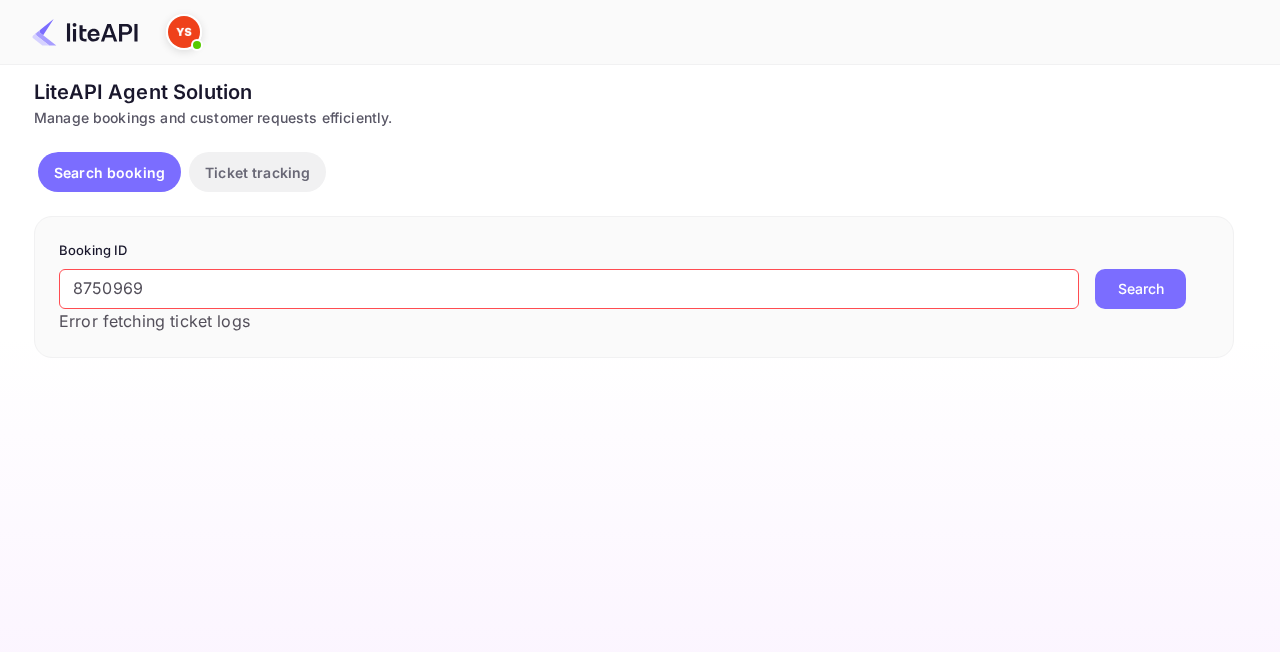 click on "Search" at bounding box center (1140, 289) 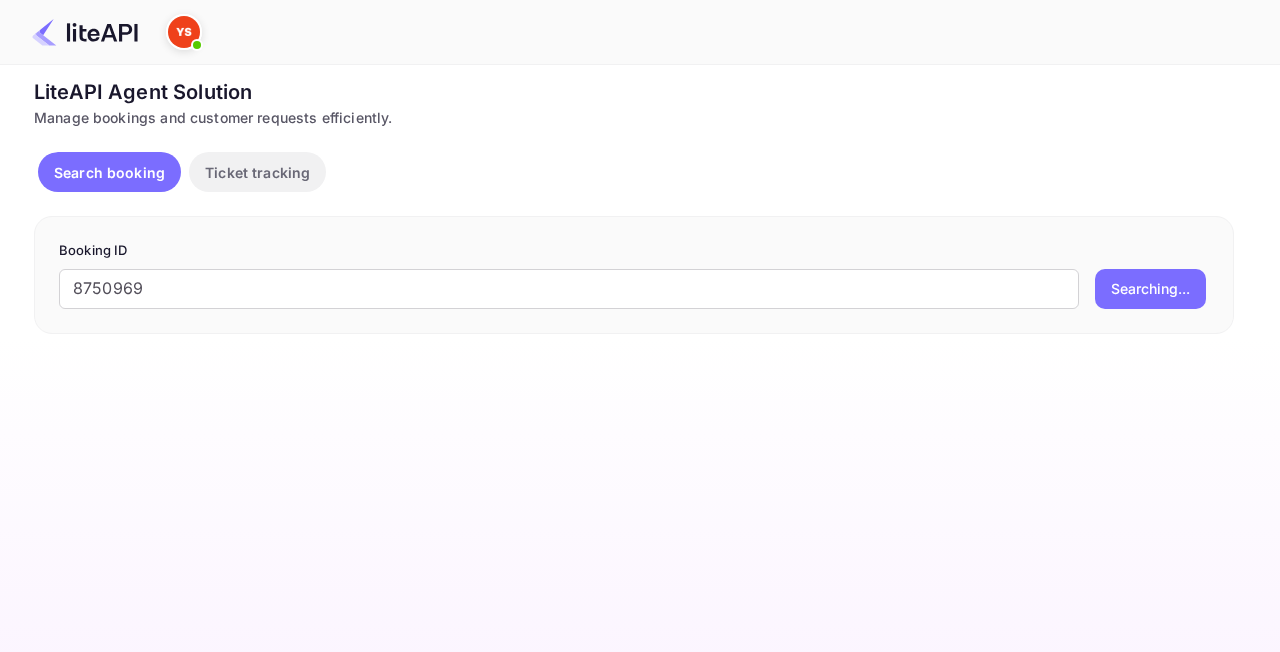 click on "Searching..." at bounding box center [1150, 289] 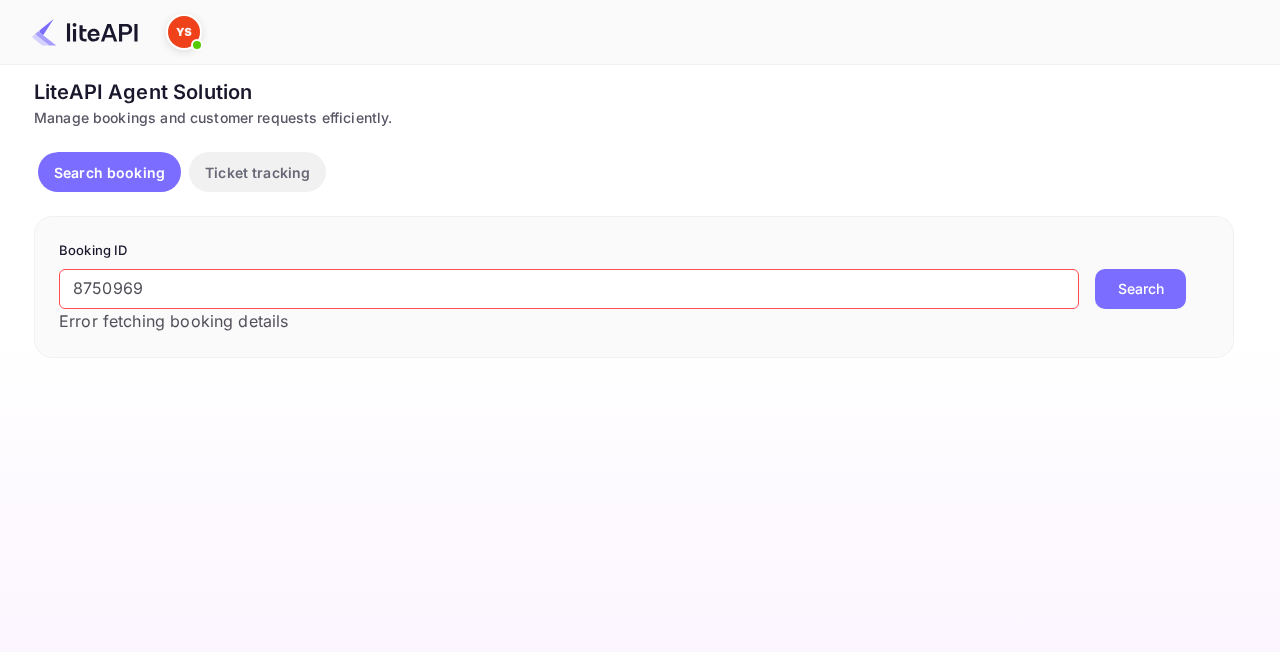 click on "Search" at bounding box center (1140, 289) 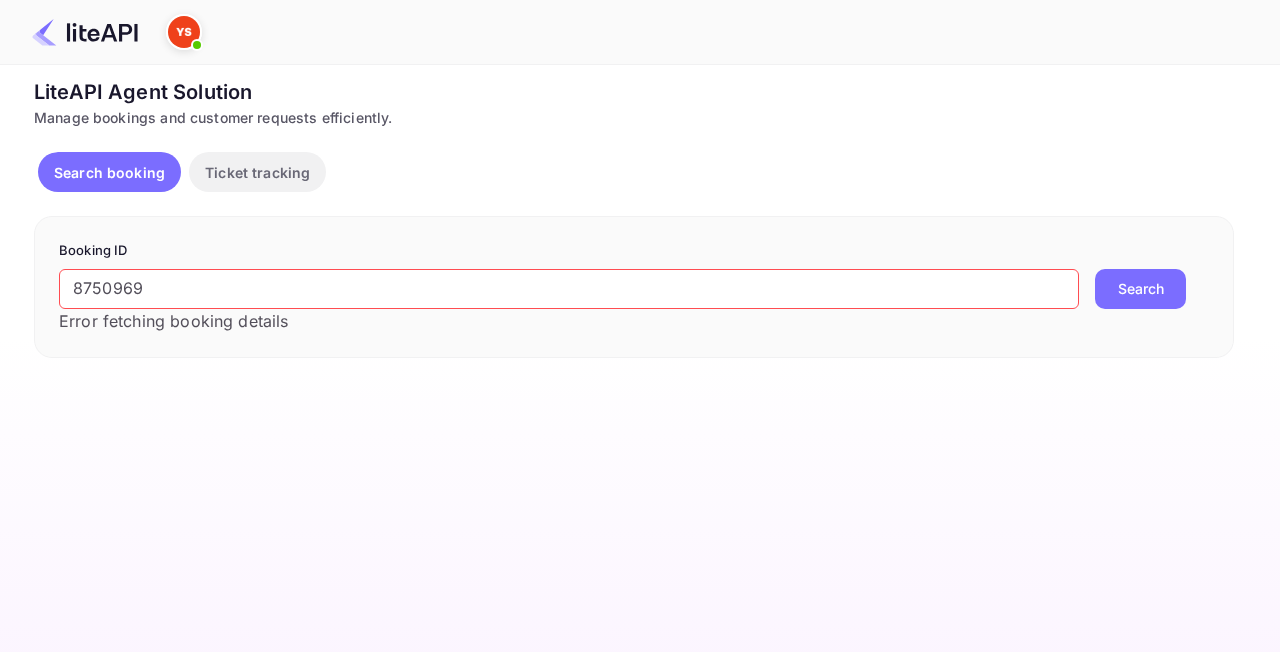 click on "Search" at bounding box center (1140, 289) 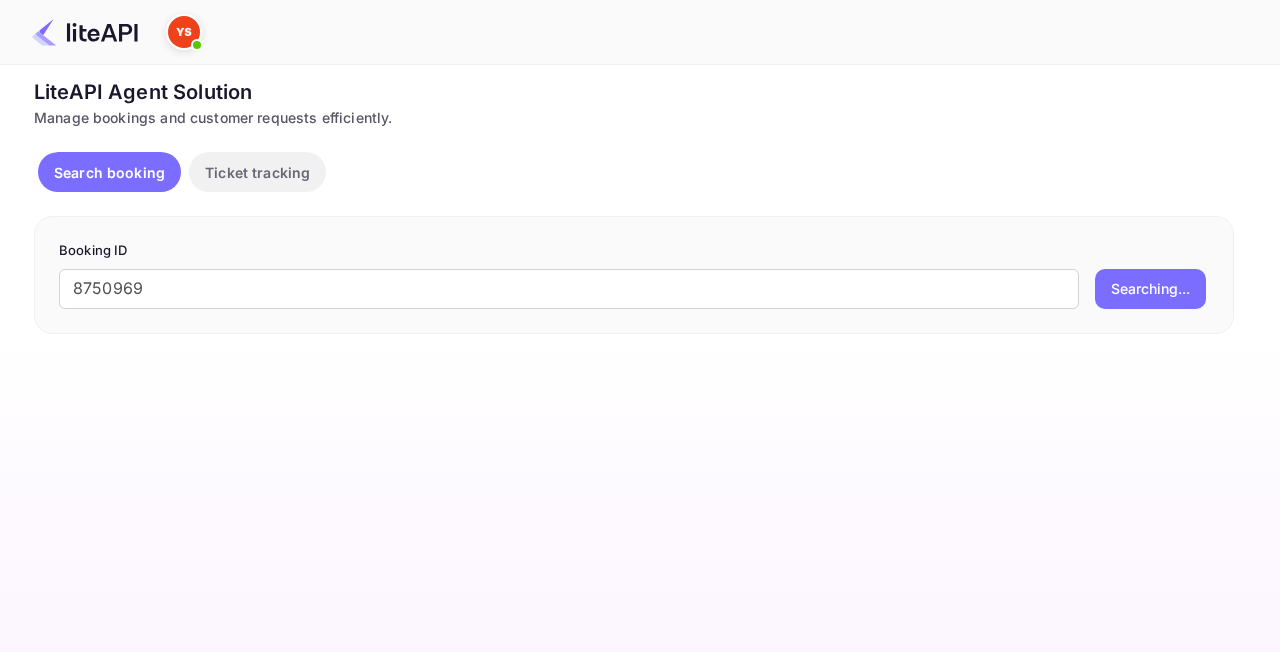 click on "Searching..." at bounding box center (1150, 289) 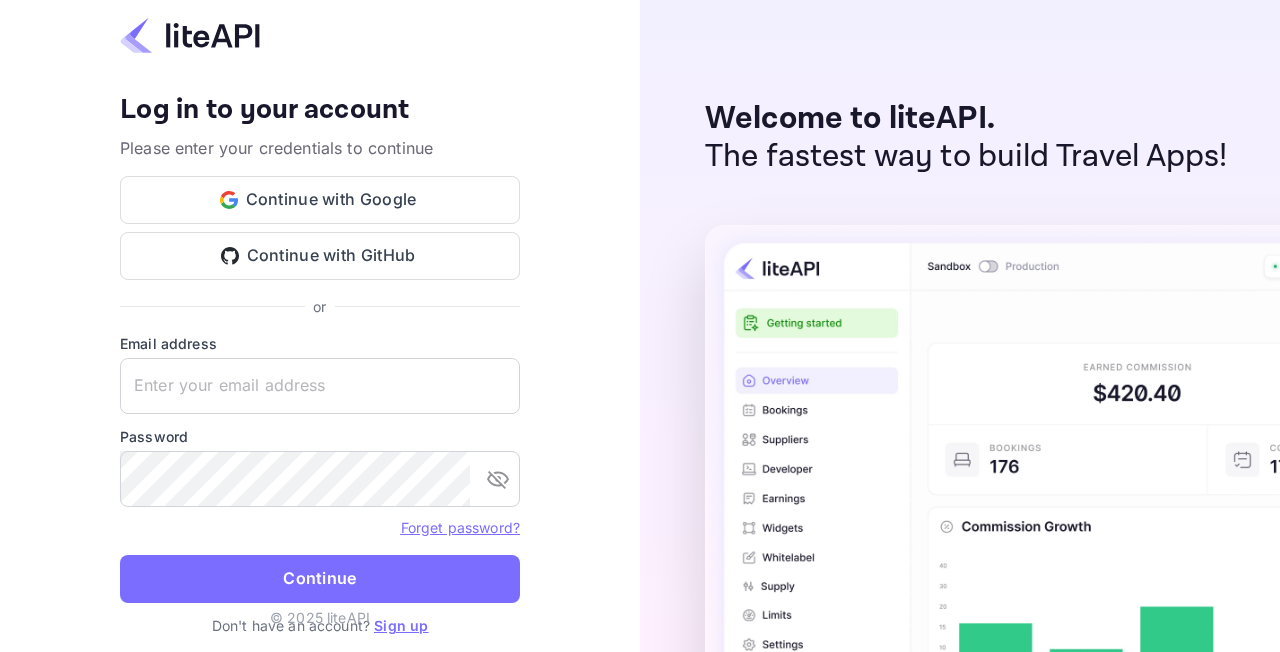 scroll, scrollTop: 0, scrollLeft: 0, axis: both 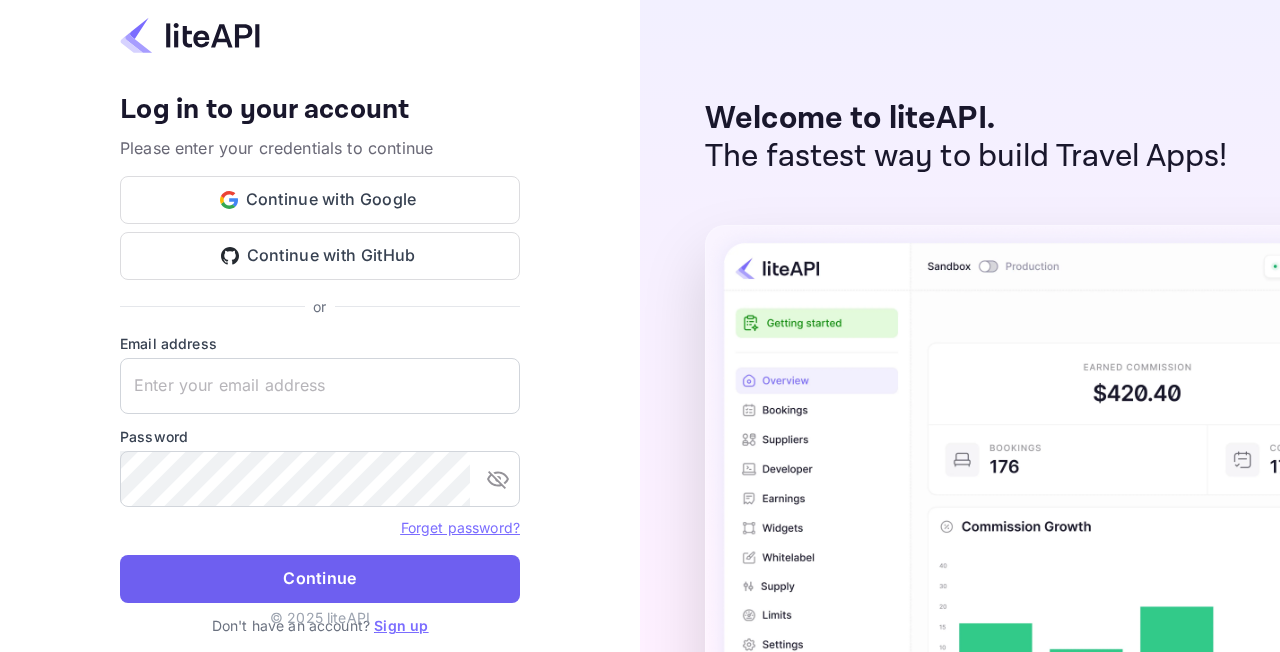 type on "adminpassword_support@[EMAIL]" 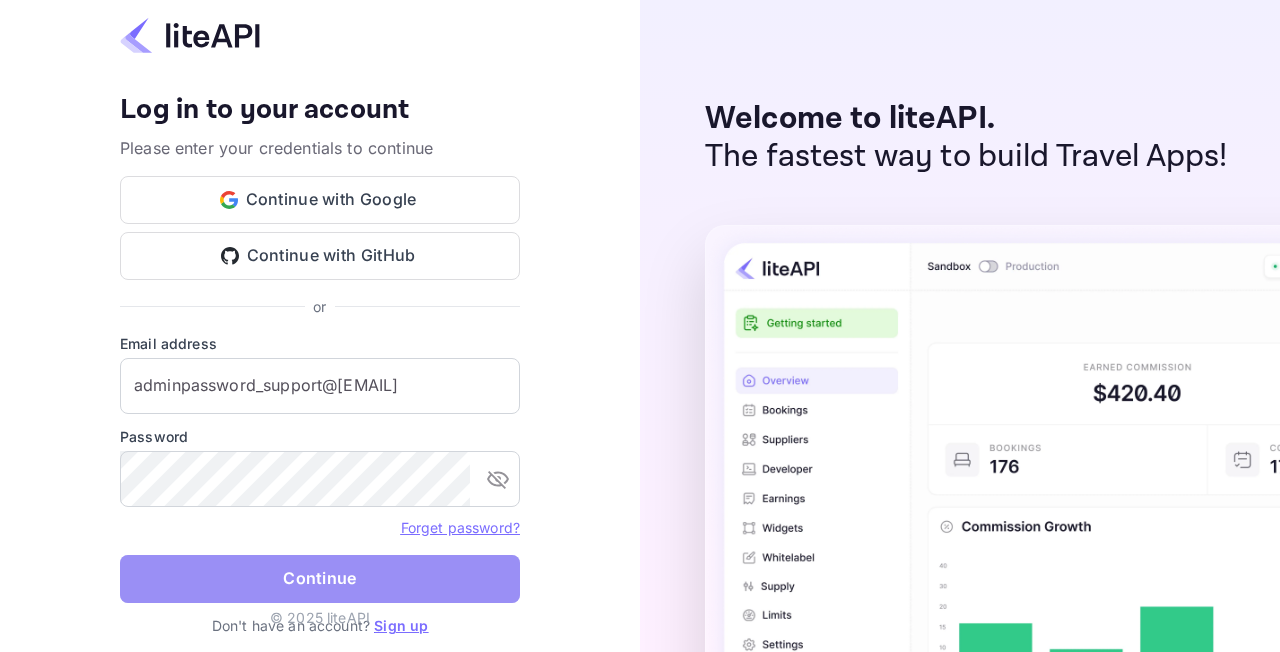 click on "Continue" at bounding box center [320, 579] 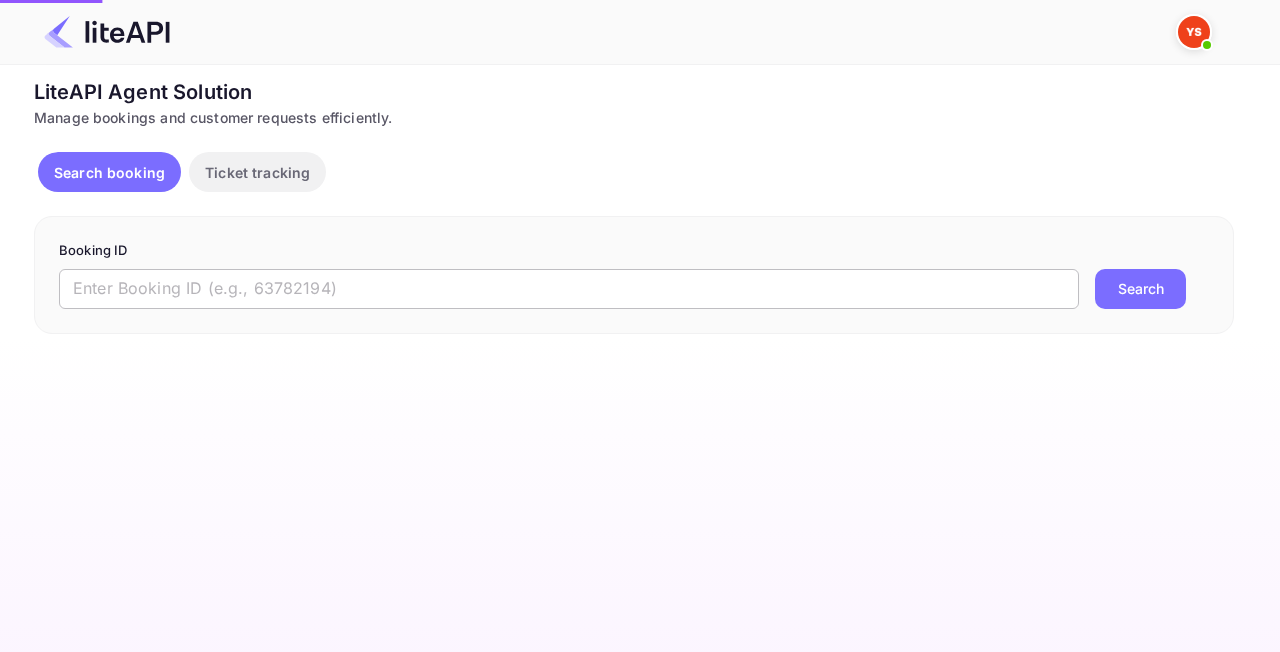 scroll, scrollTop: 0, scrollLeft: 0, axis: both 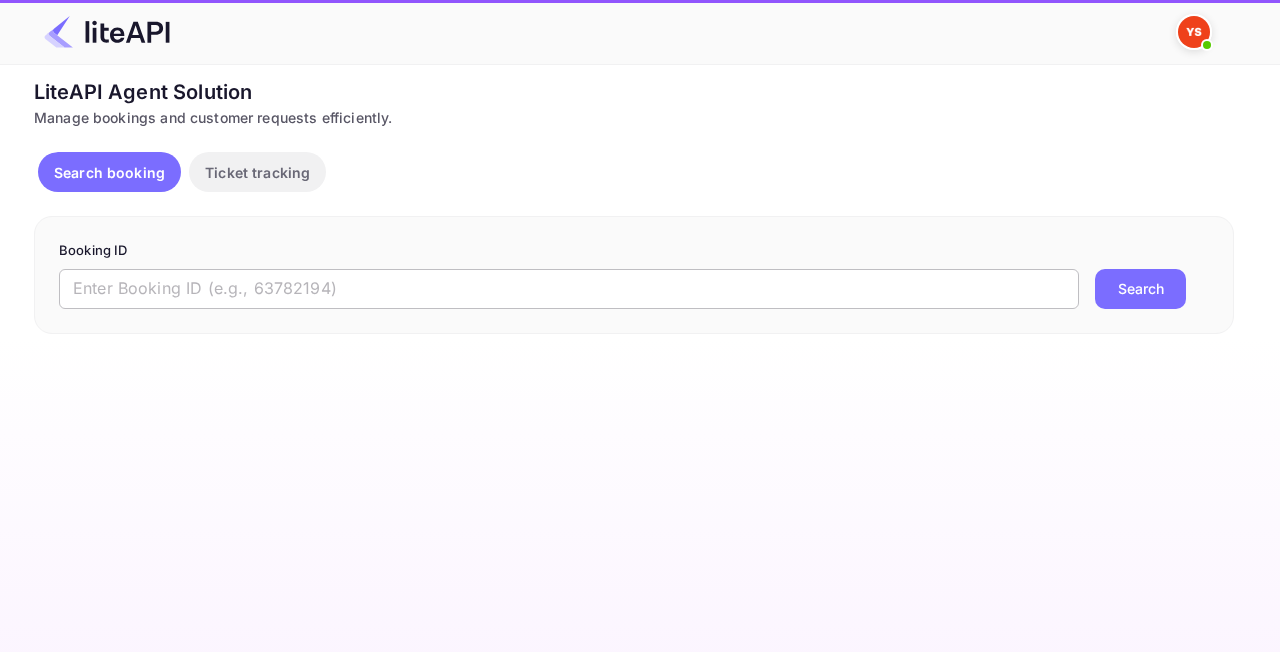 click at bounding box center (569, 289) 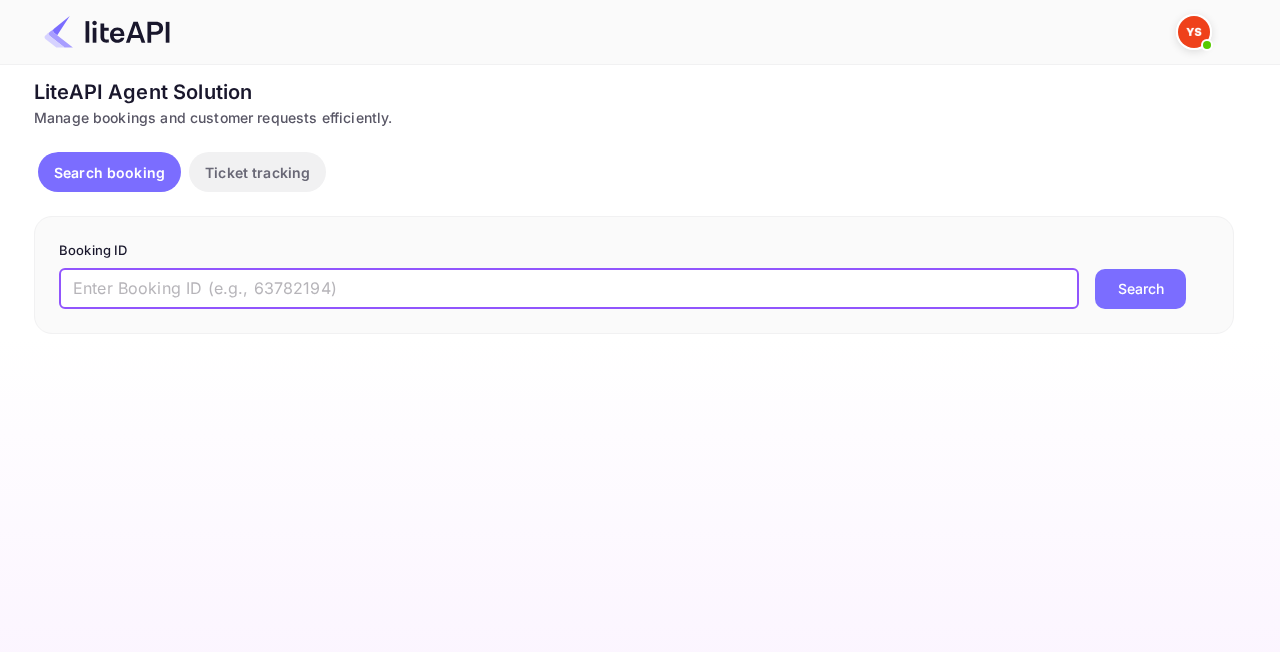 paste on "8750969" 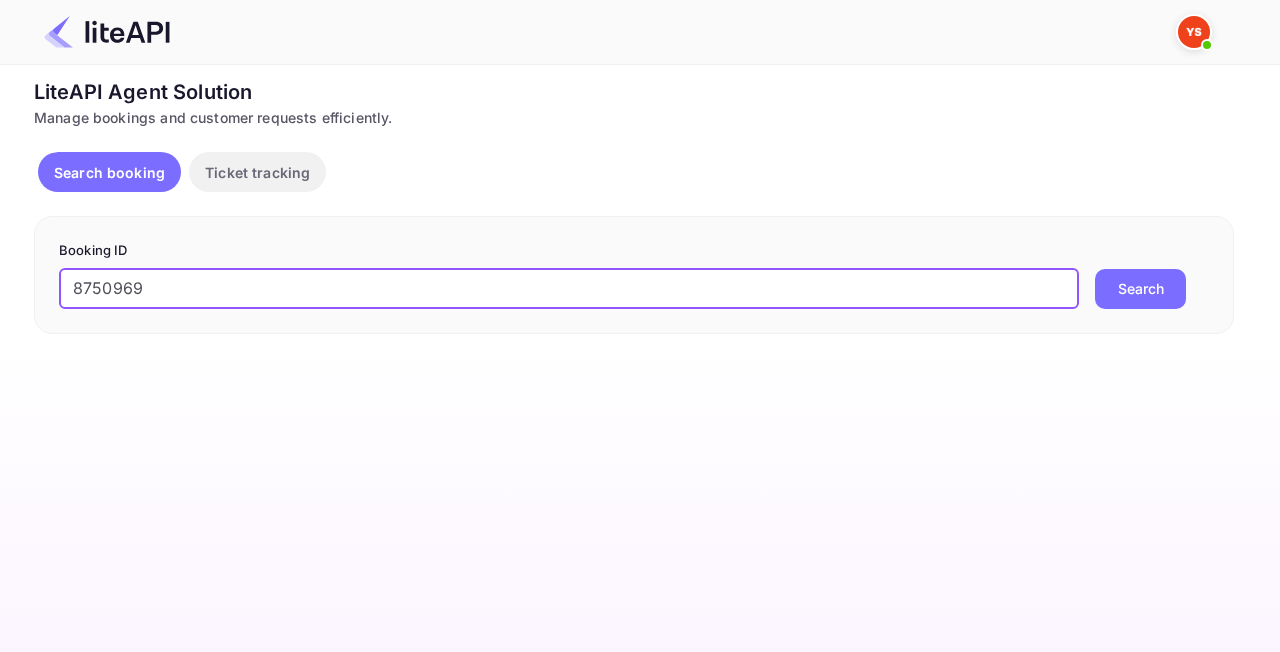 type on "8750969" 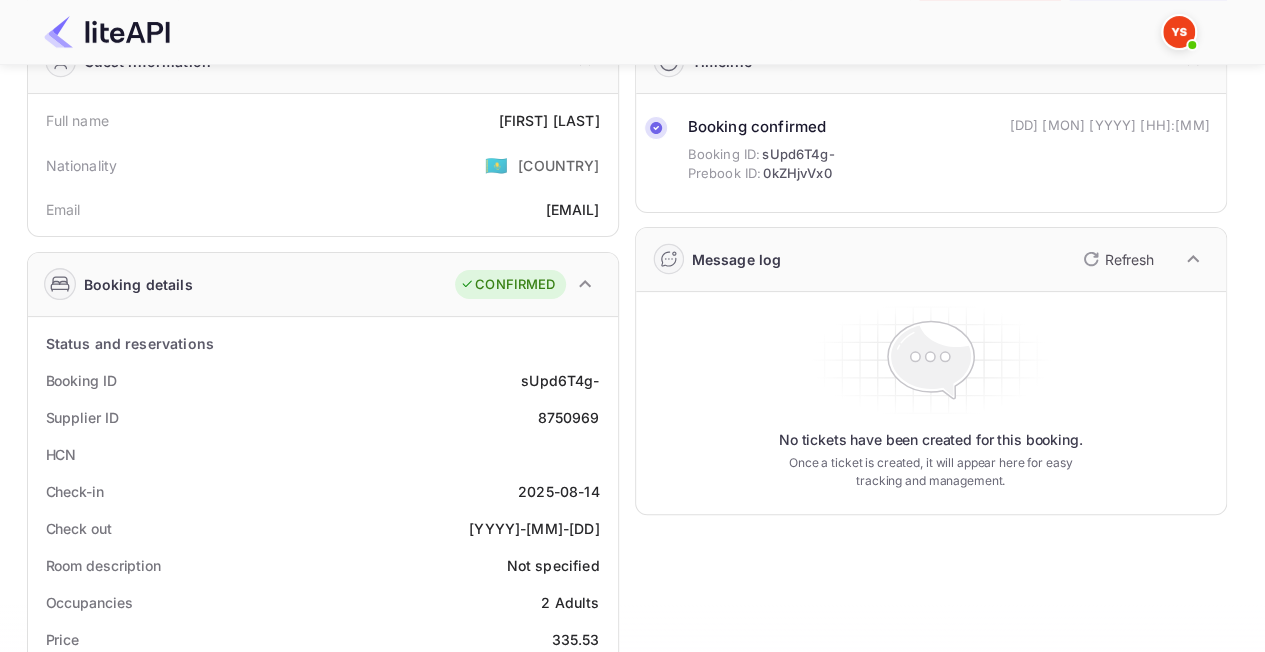 scroll, scrollTop: 100, scrollLeft: 0, axis: vertical 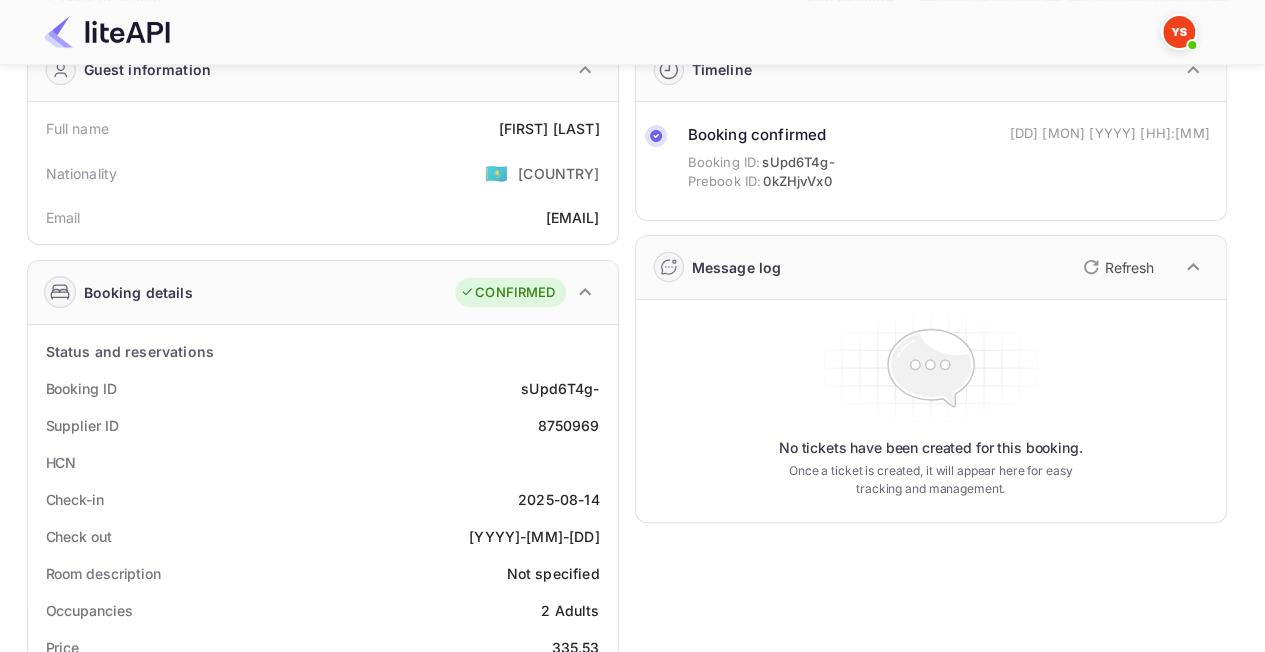 drag, startPoint x: 505, startPoint y: 128, endPoint x: 617, endPoint y: 127, distance: 112.00446 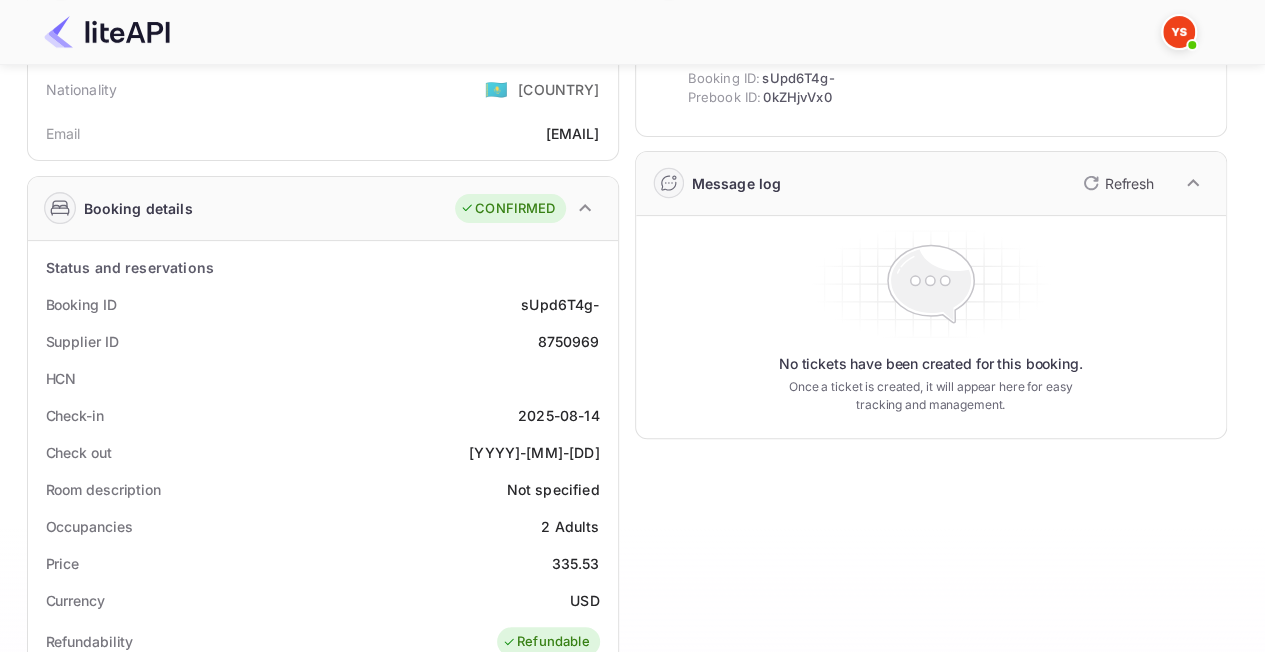 scroll, scrollTop: 300, scrollLeft: 0, axis: vertical 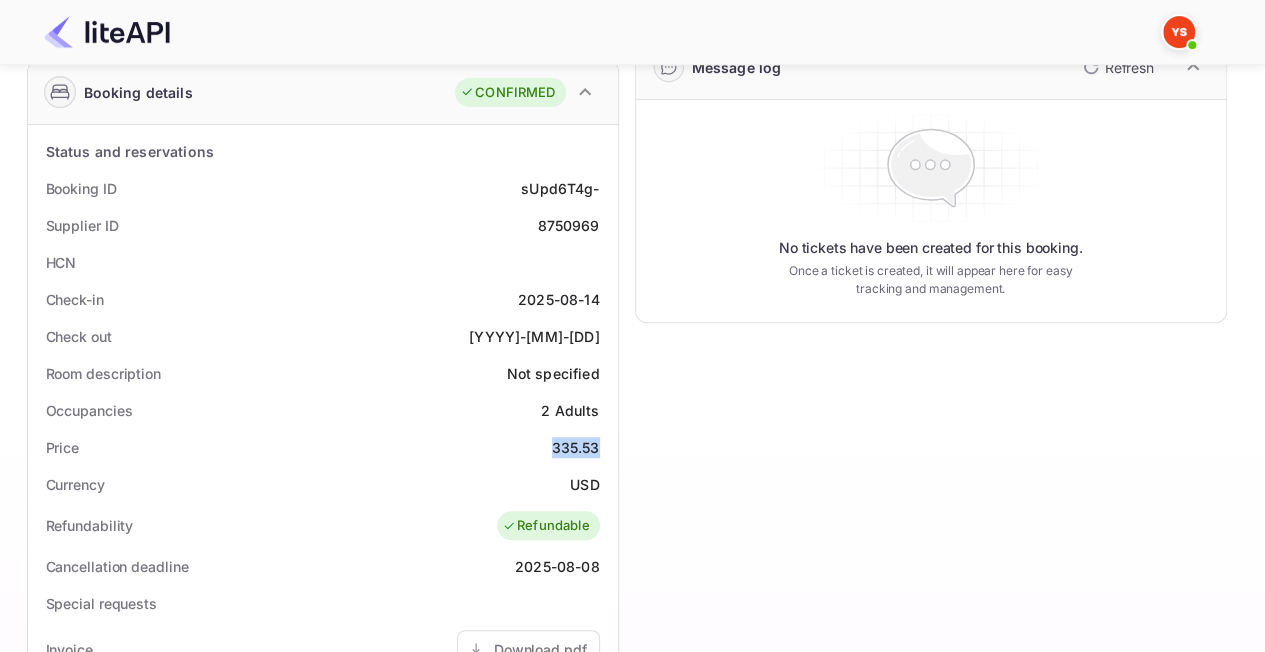 drag, startPoint x: 546, startPoint y: 443, endPoint x: 610, endPoint y: 450, distance: 64.381676 